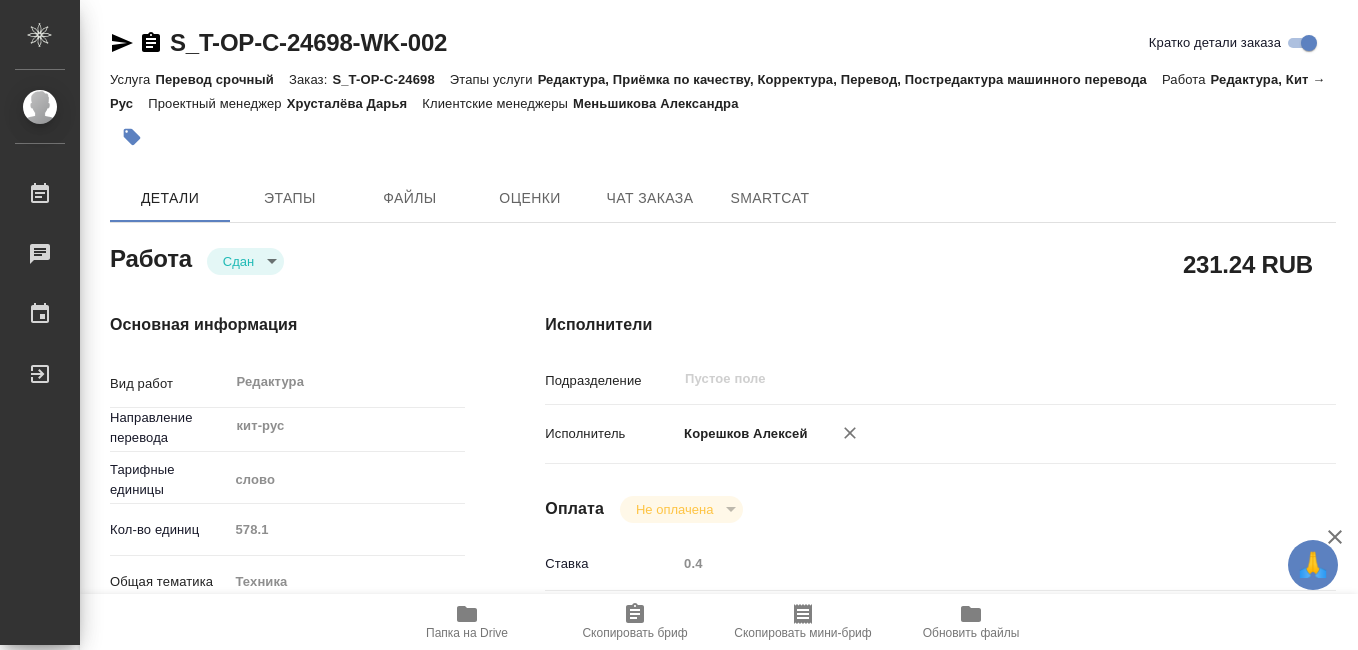 scroll, scrollTop: 0, scrollLeft: 0, axis: both 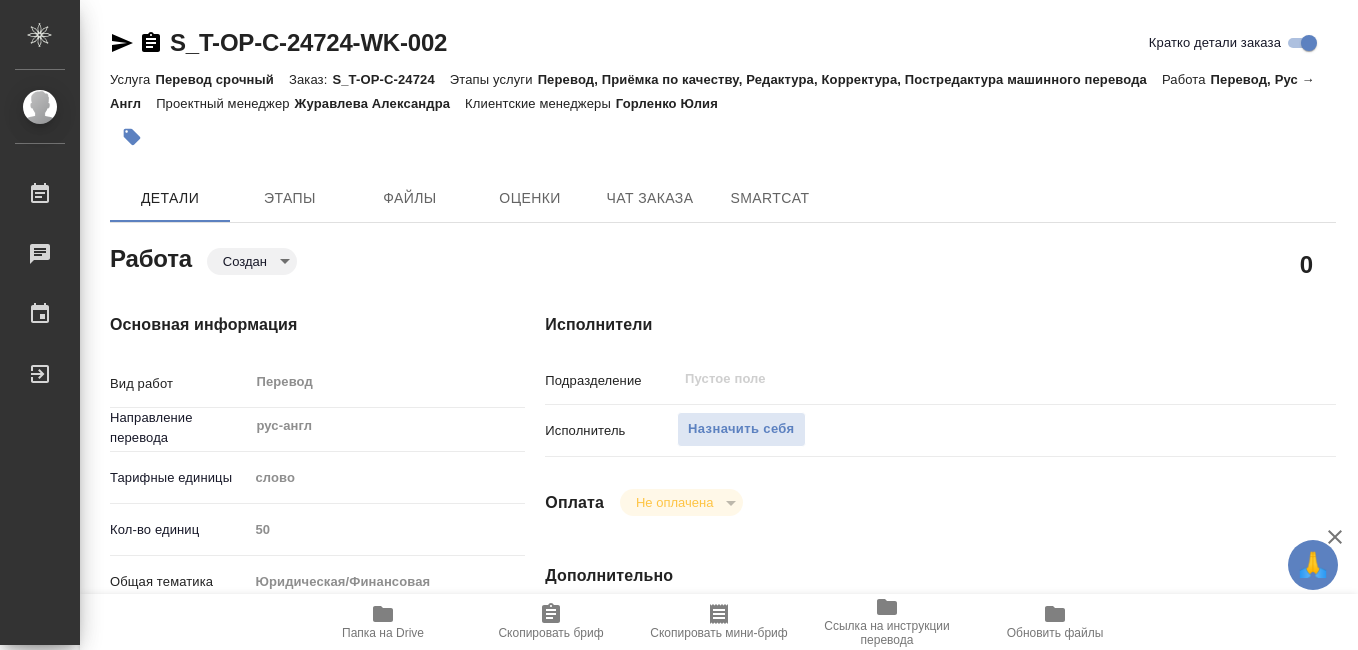 type on "x" 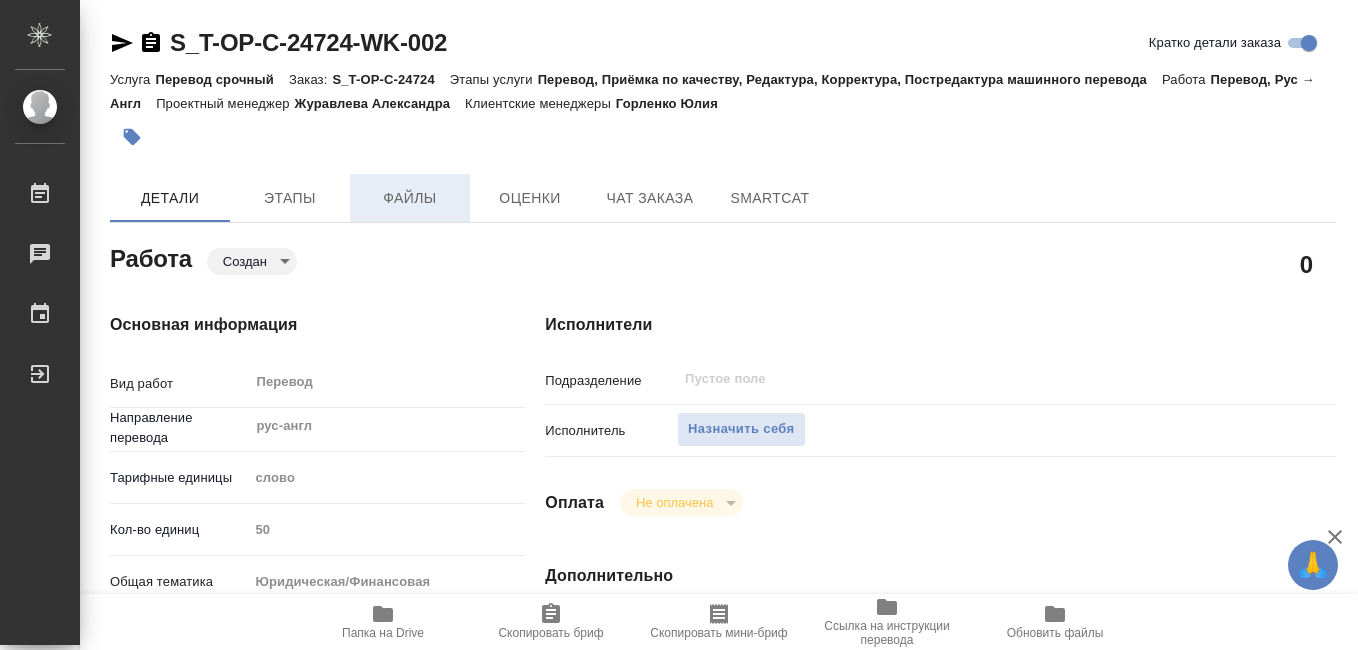 type on "x" 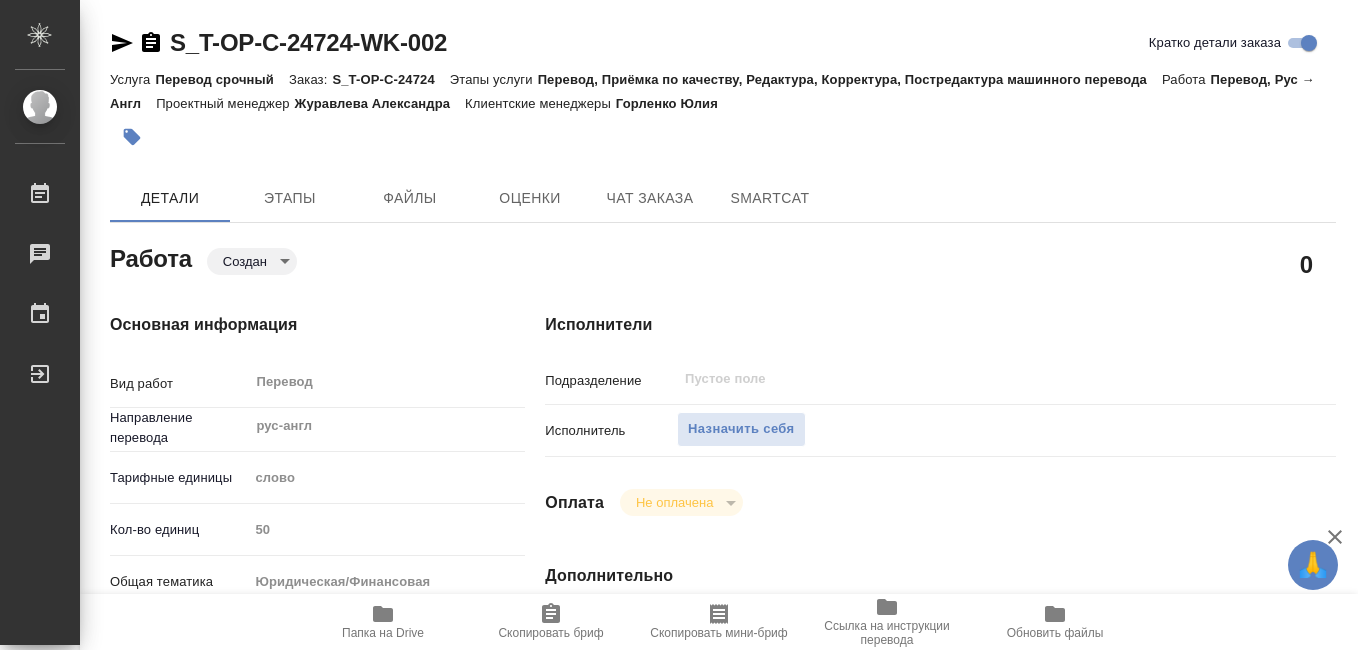 type on "x" 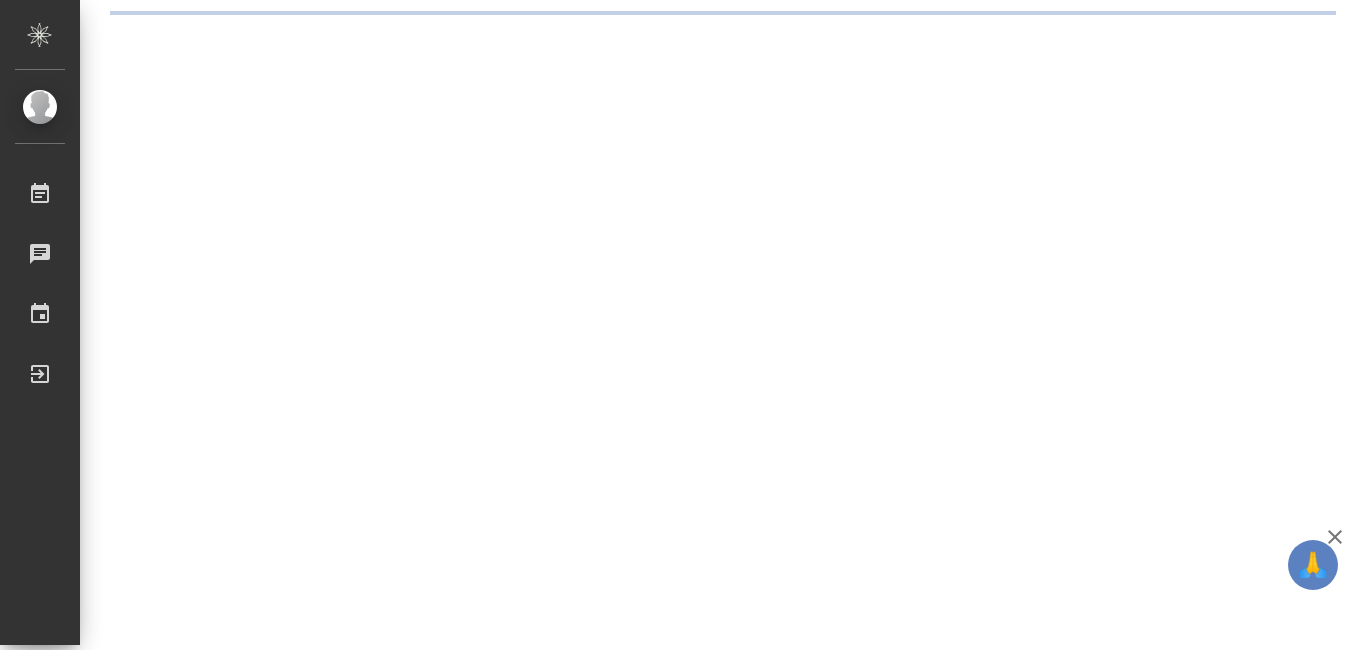 scroll, scrollTop: 0, scrollLeft: 0, axis: both 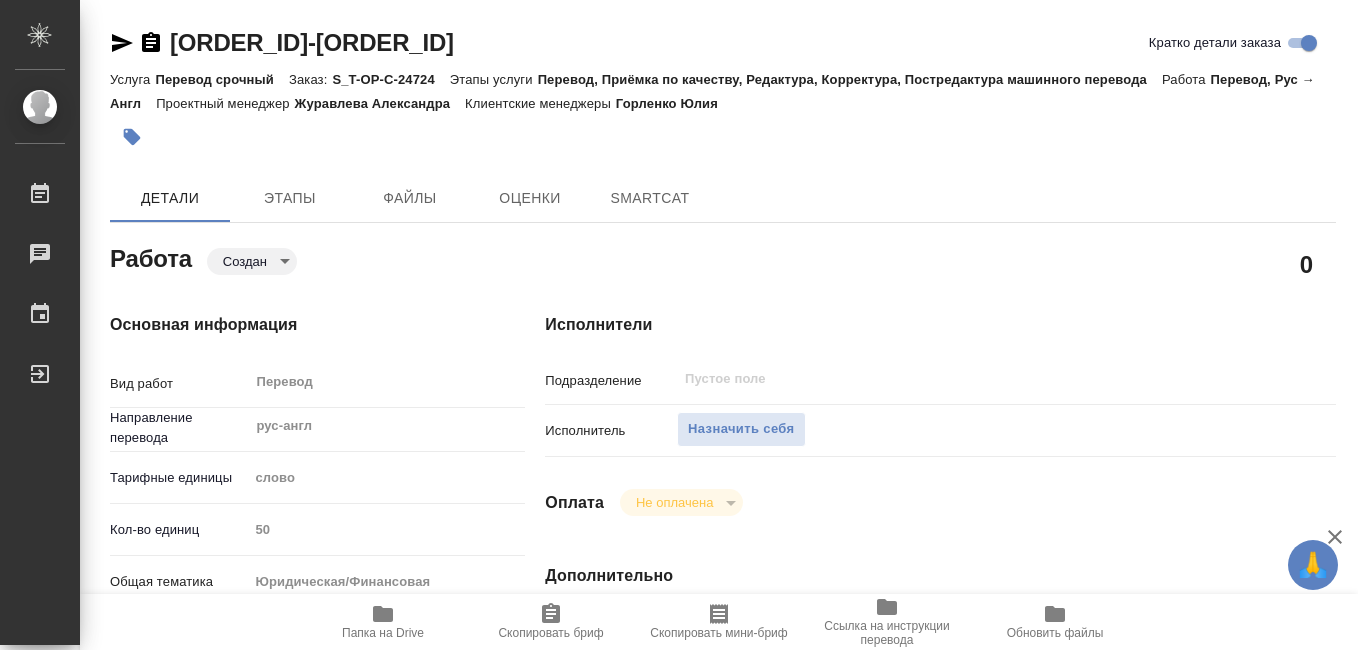 type on "x" 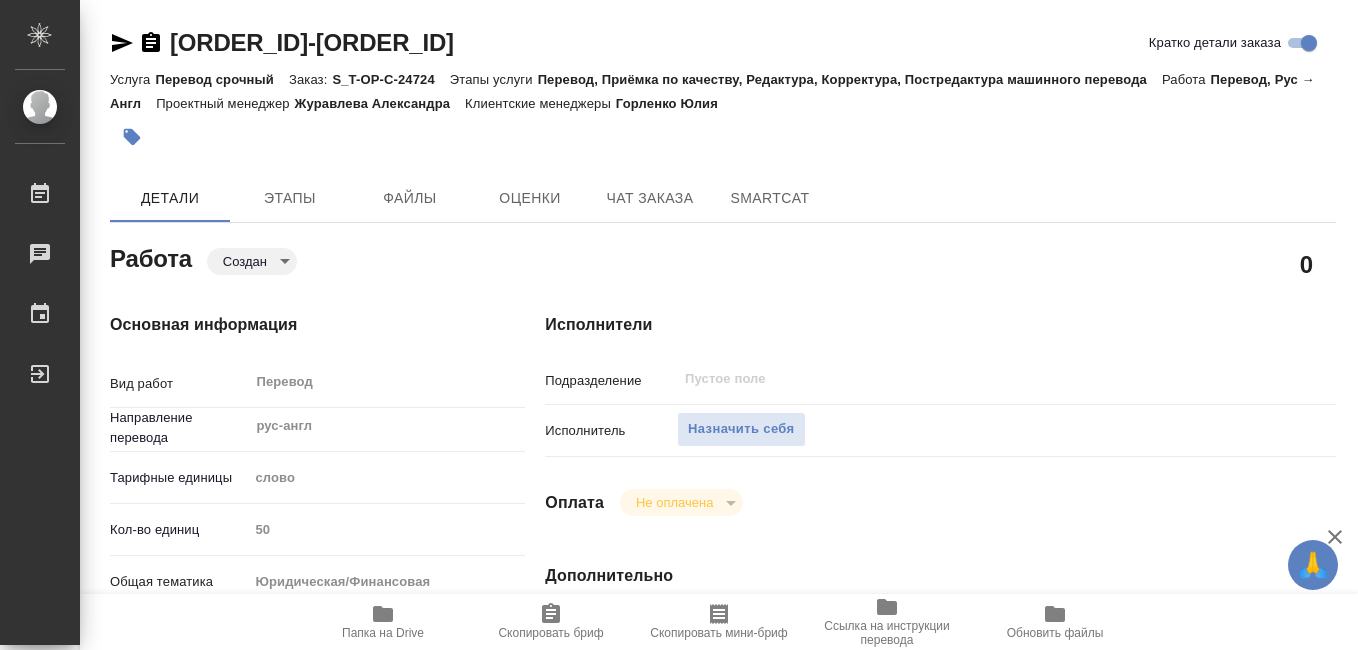 type on "x" 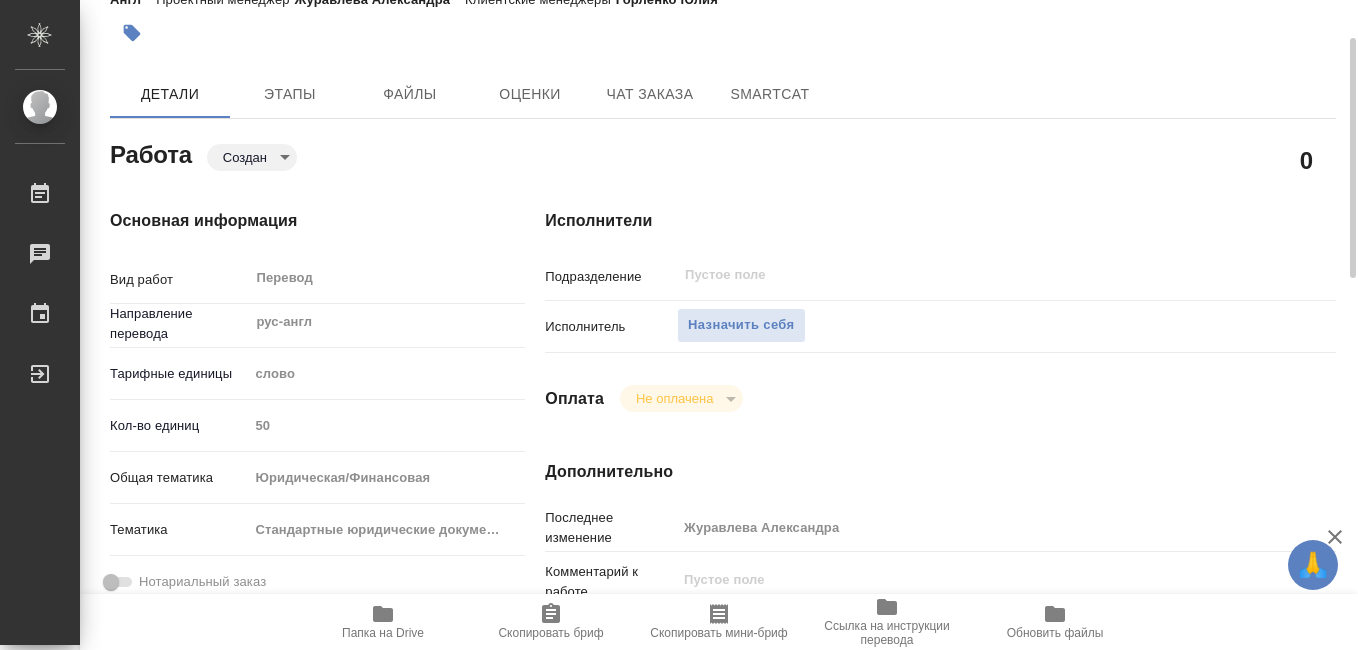 scroll, scrollTop: 0, scrollLeft: 0, axis: both 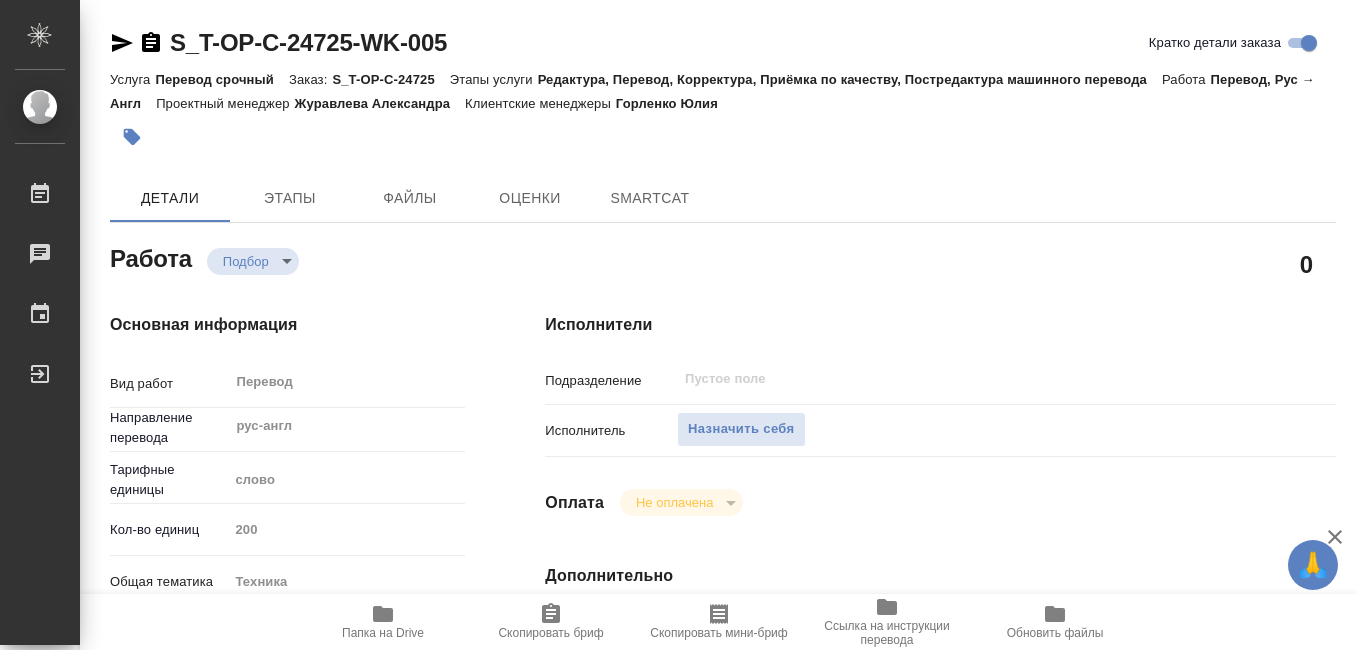 type on "x" 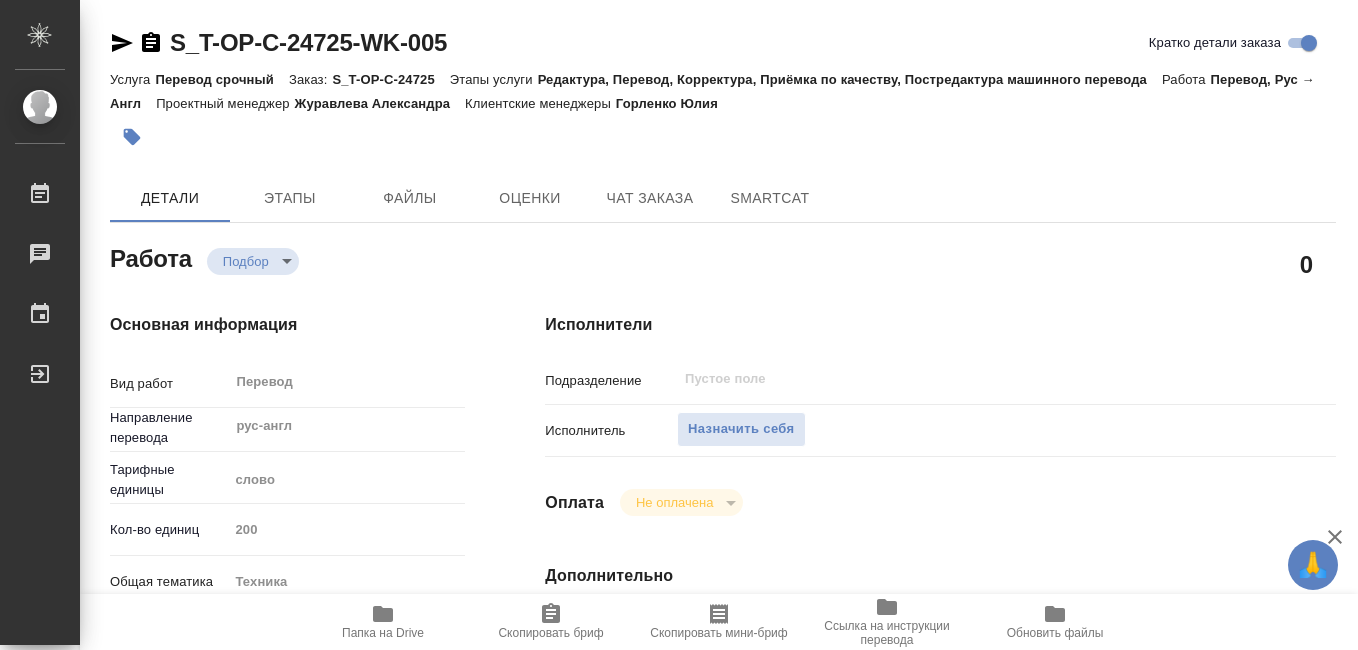 type on "x" 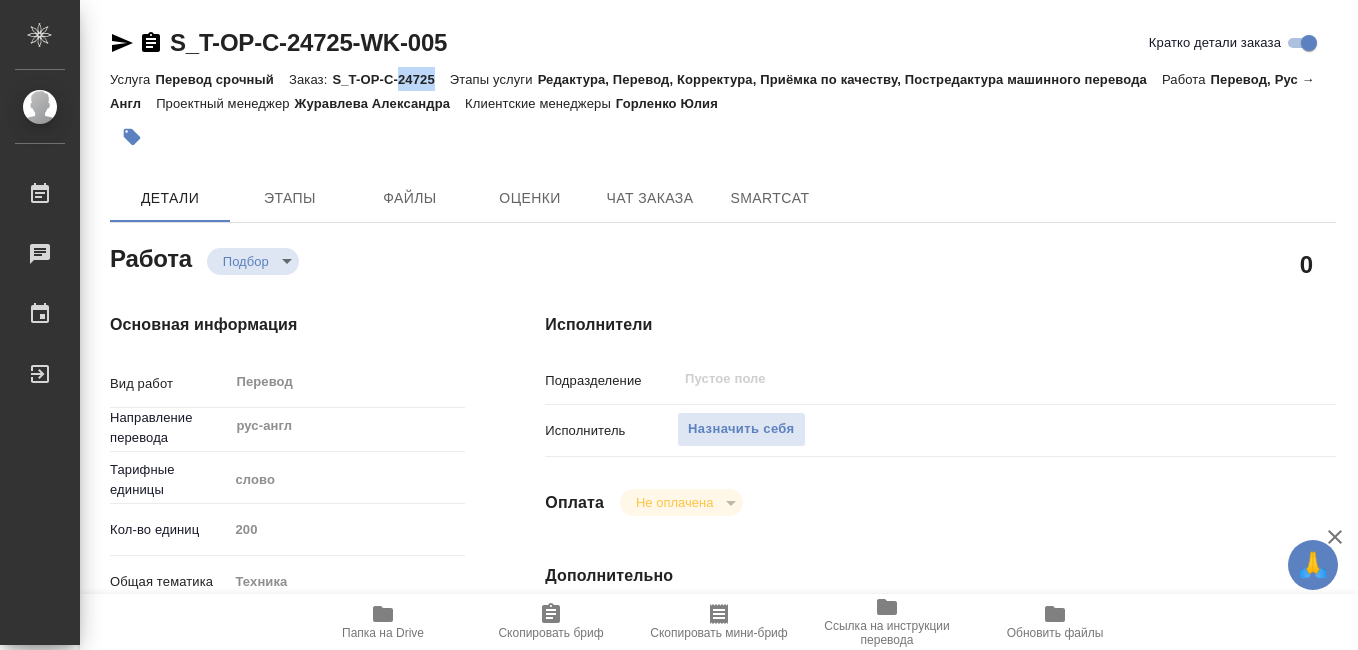 drag, startPoint x: 398, startPoint y: 76, endPoint x: 433, endPoint y: 81, distance: 35.35534 